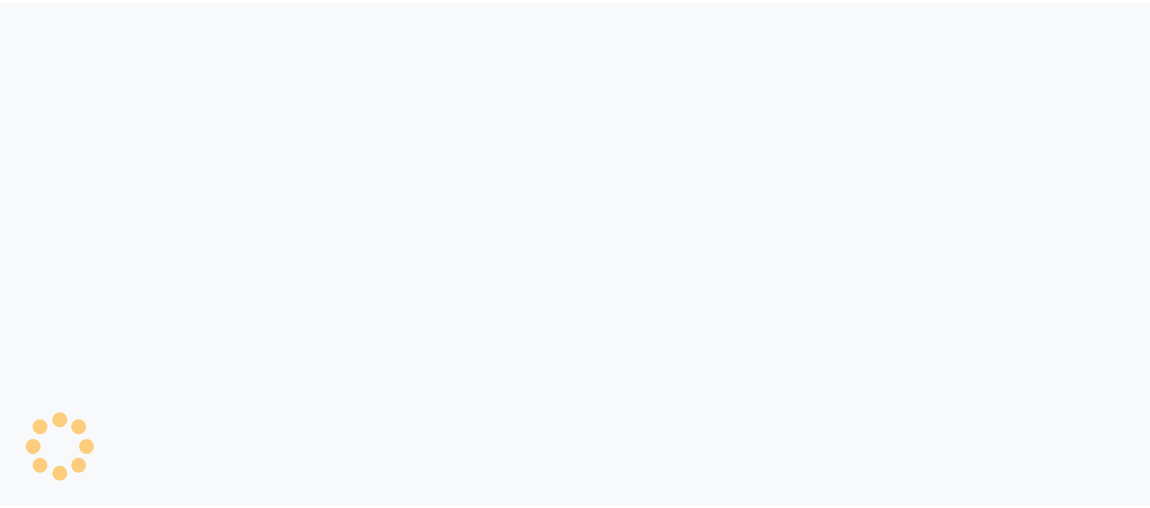 scroll, scrollTop: 0, scrollLeft: 0, axis: both 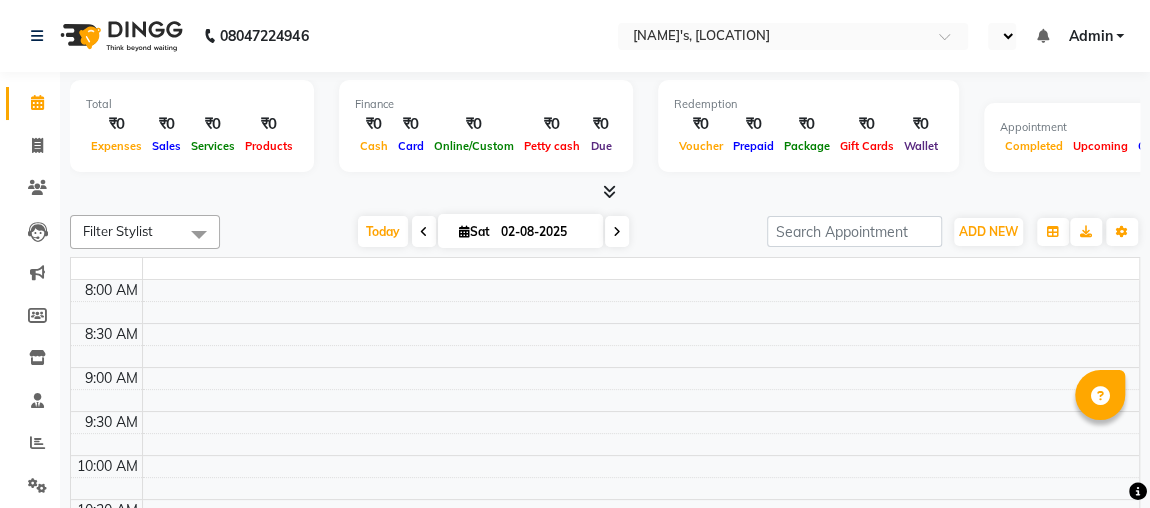 select on "en" 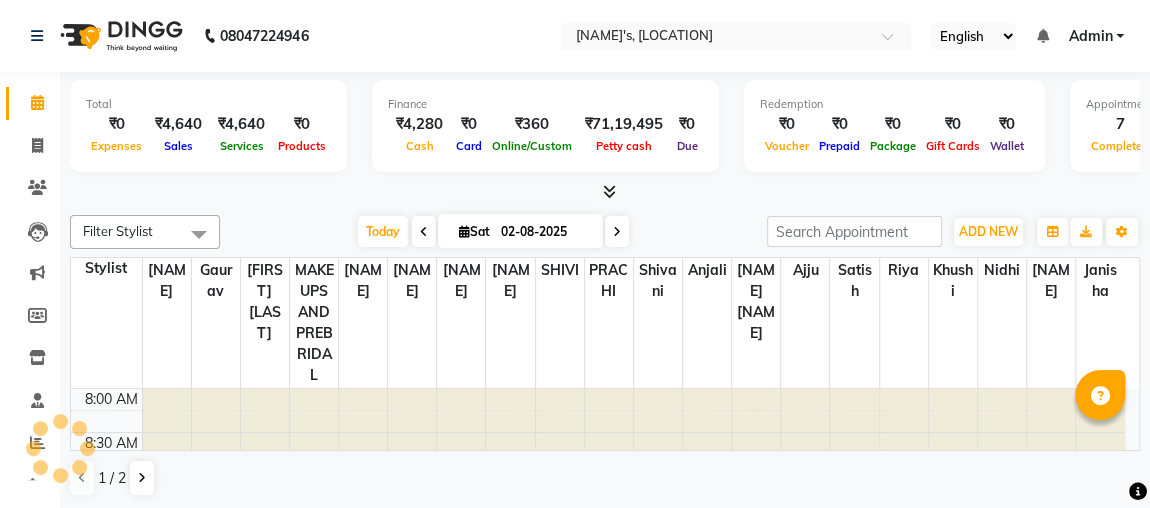scroll, scrollTop: 778, scrollLeft: 0, axis: vertical 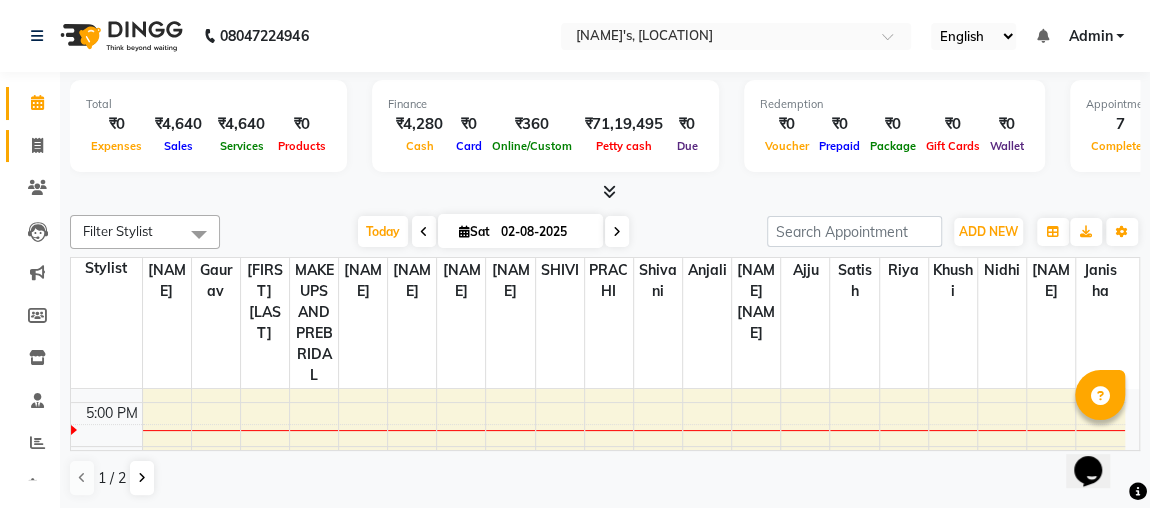 click 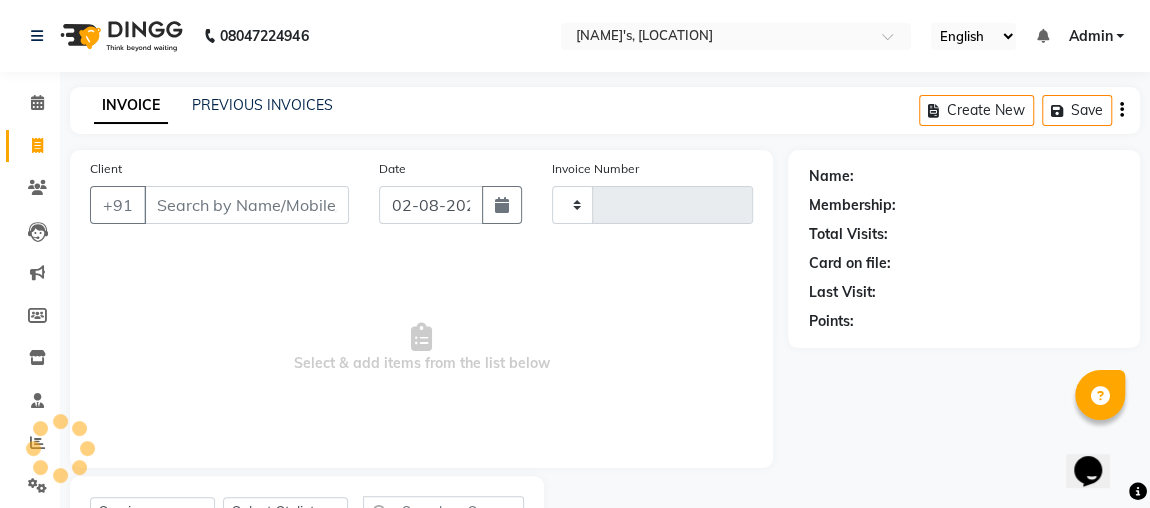 type on "1726" 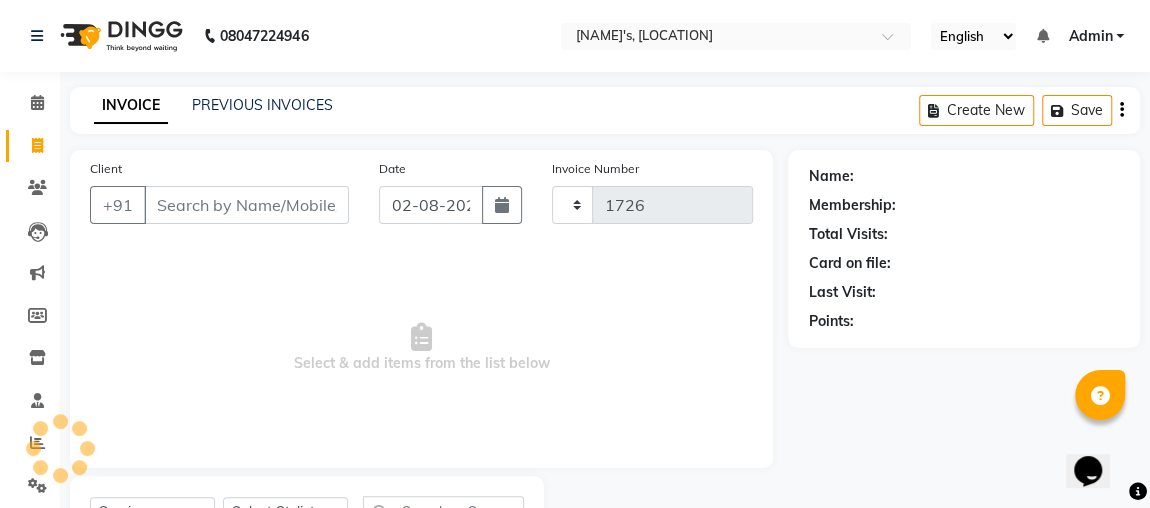 select on "4362" 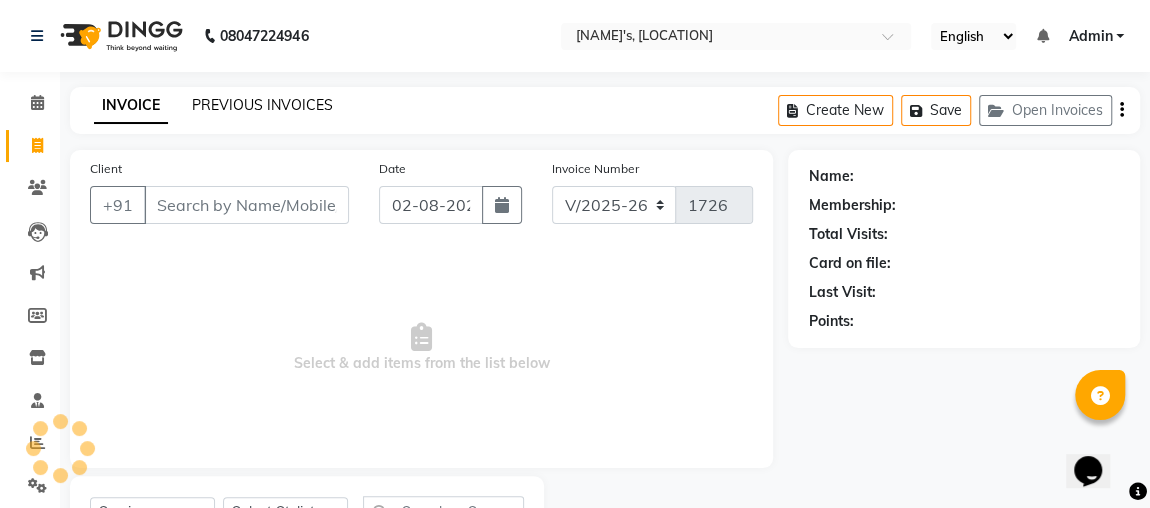 click on "PREVIOUS INVOICES" 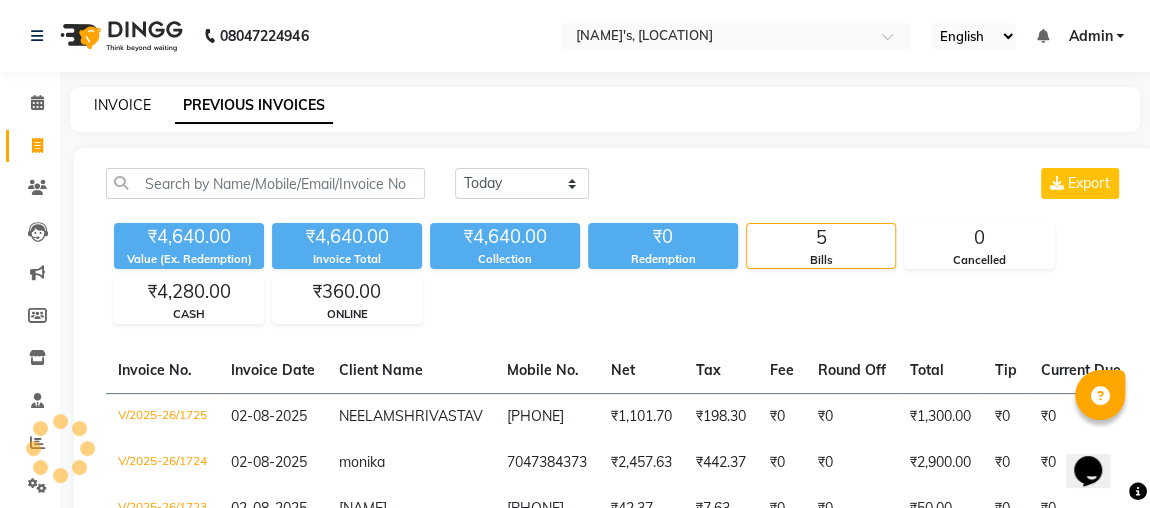 click on "INVOICE" 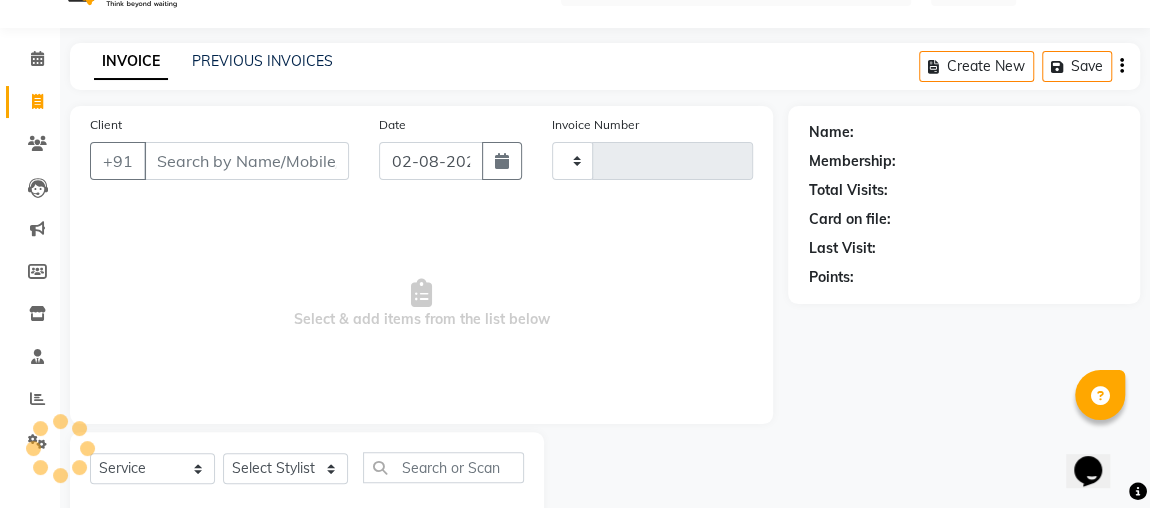 type on "1726" 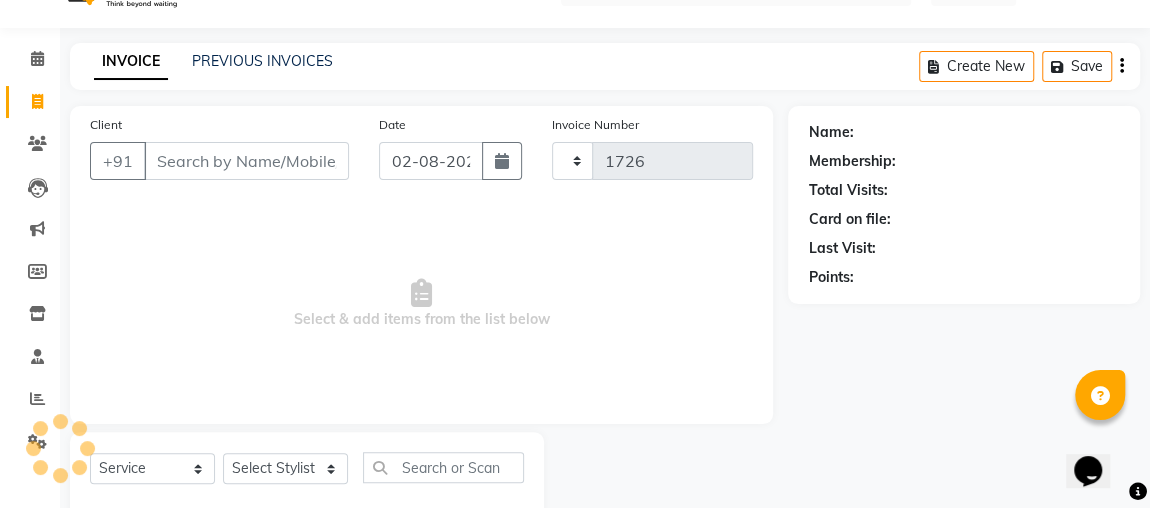 select on "4362" 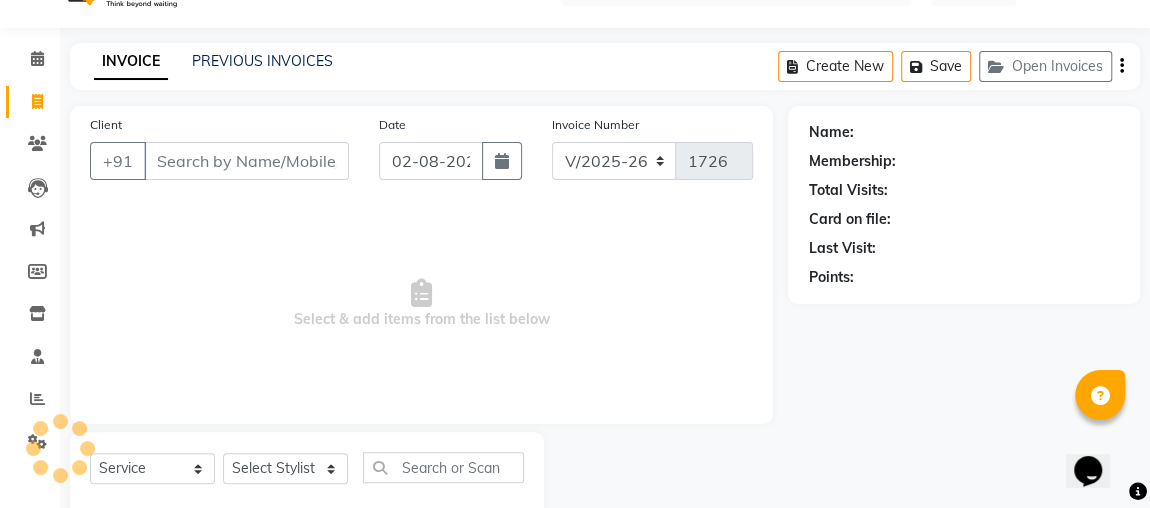 scroll, scrollTop: 91, scrollLeft: 0, axis: vertical 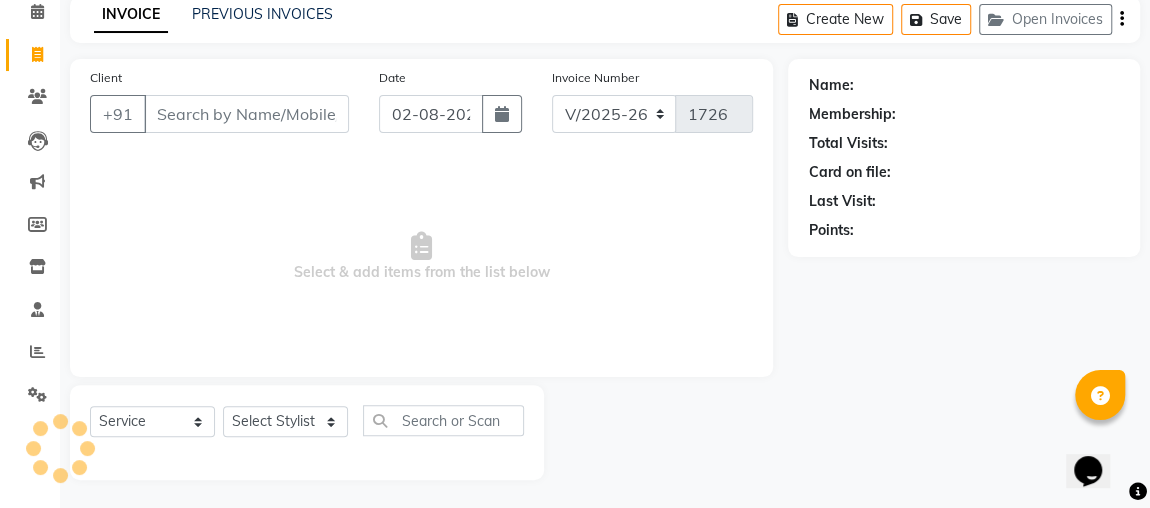 click on "Client" at bounding box center (246, 114) 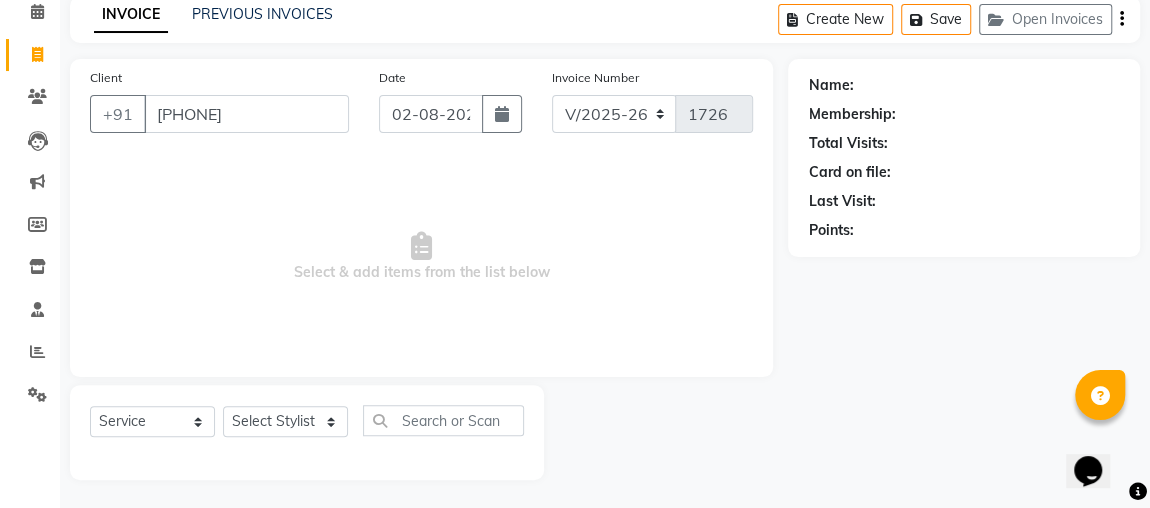 type on "[PHONE]" 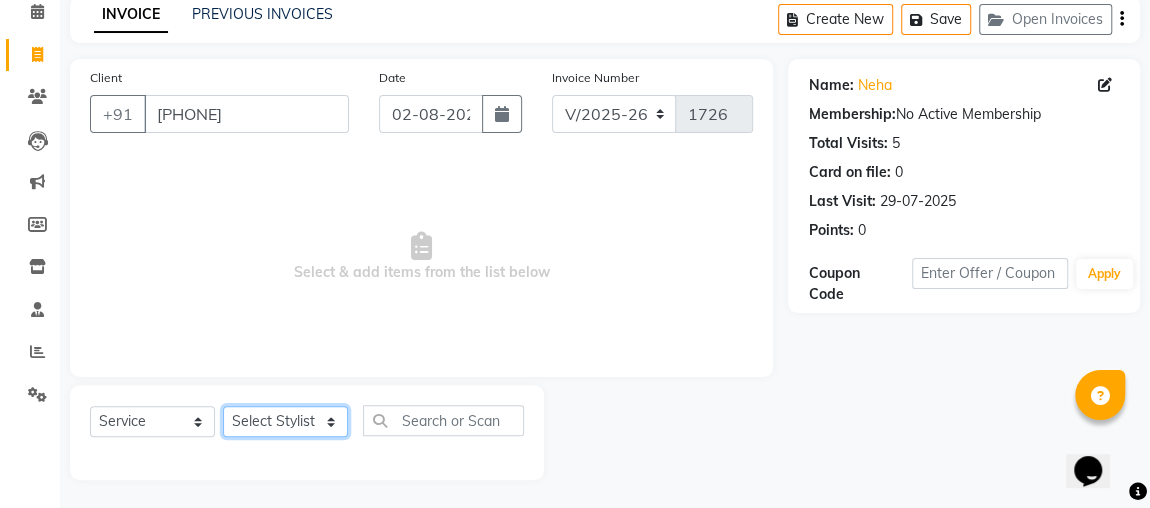 click on "Select Stylist [NAME] [NAME] [NAME] [FIRST] [LAST] [NAME] [NAME] [NAME] [NAME] [NAME] [NAME] [NAME] [NAME] [NAME] [NAME] [NAME] [NAME] [NAME] [NAME] [NAME] [NAME] [NAME] [NAME] [NAME] [NAME] [NAME] [NAME] [NAME]" 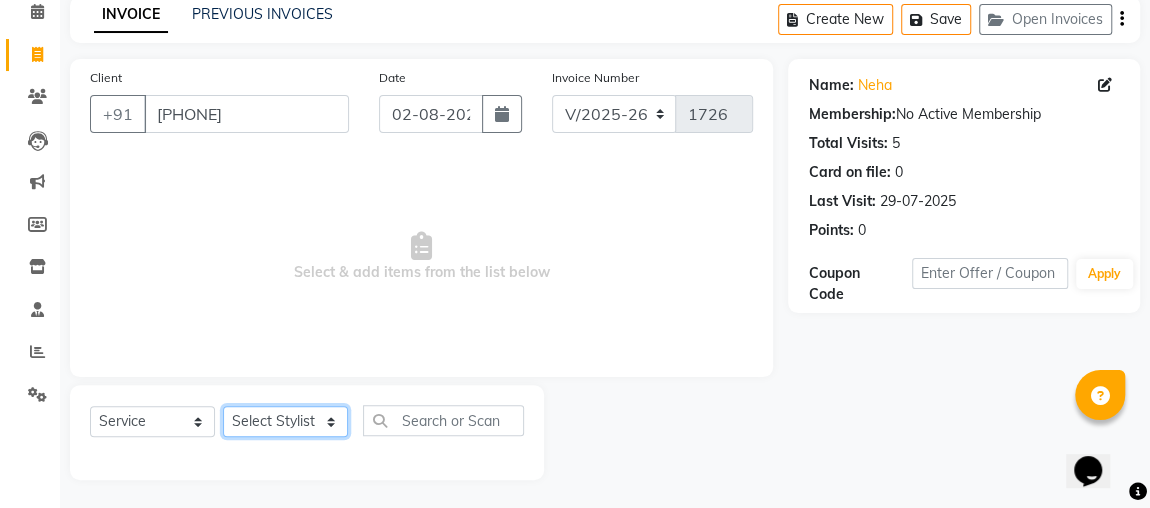 click on "Select Stylist [NAME] [NAME] [NAME] [FIRST] [LAST] [NAME] [NAME] [NAME] [NAME] [NAME] [NAME] [NAME] [NAME] [NAME] [NAME] [NAME] [NAME] [NAME] [NAME] [NAME] [NAME] [NAME] [NAME] [NAME] [NAME] [NAME] [NAME] [NAME]" 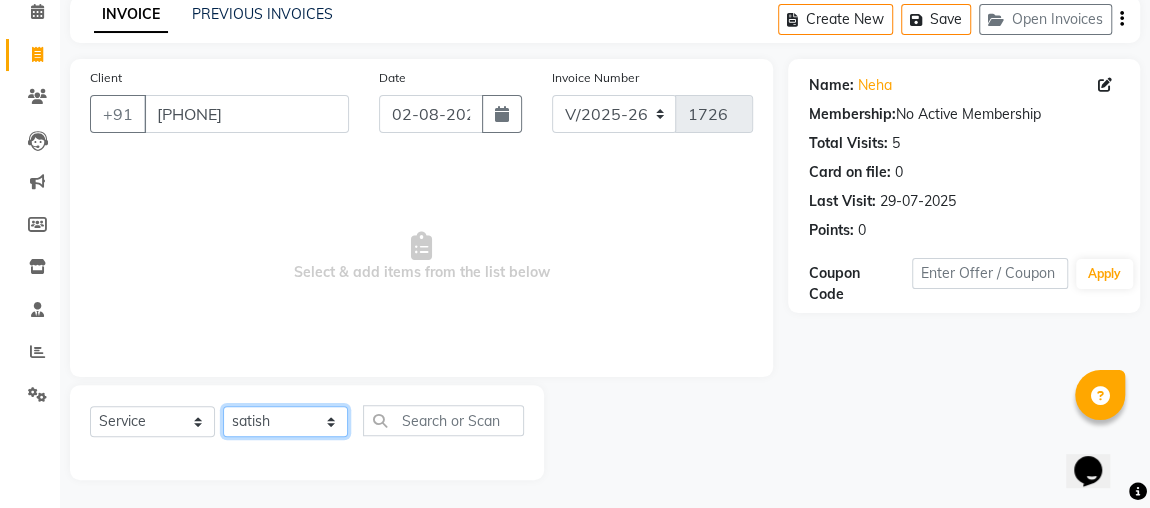 click on "Select Stylist [NAME] [NAME] [NAME] [FIRST] [LAST] [NAME] [NAME] [NAME] [NAME] [NAME] [NAME] [NAME] [NAME] [NAME] [NAME] [NAME] [NAME] [NAME] [NAME] [NAME] [NAME] [NAME] [NAME] [NAME] [NAME] [NAME] [NAME] [NAME]" 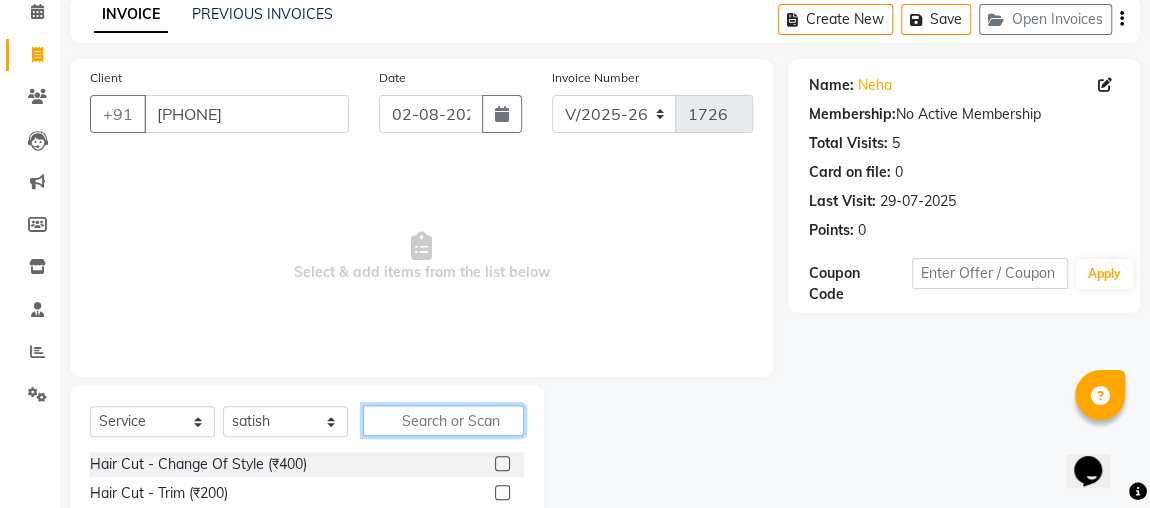 click 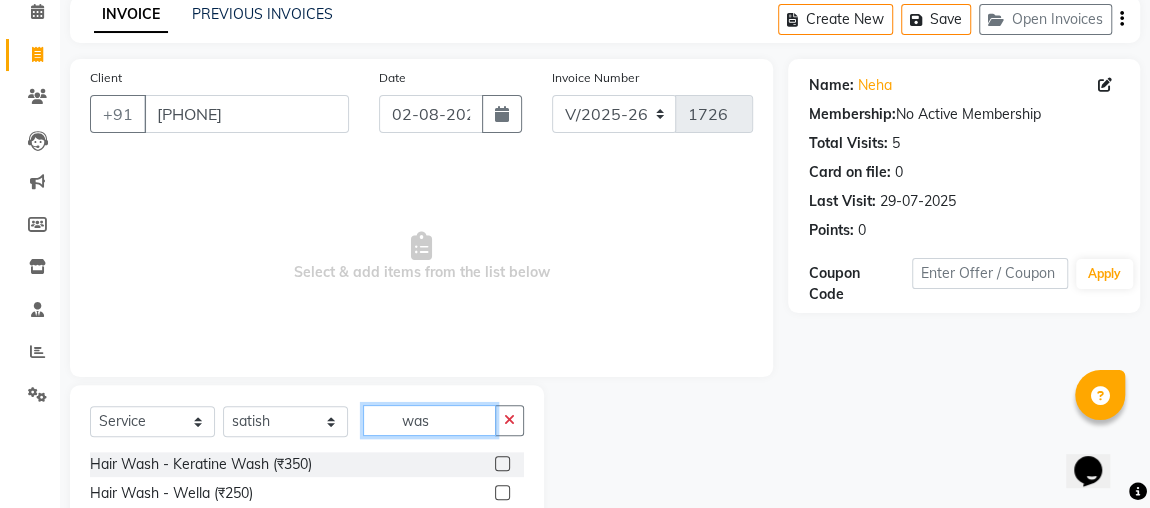 type on "was" 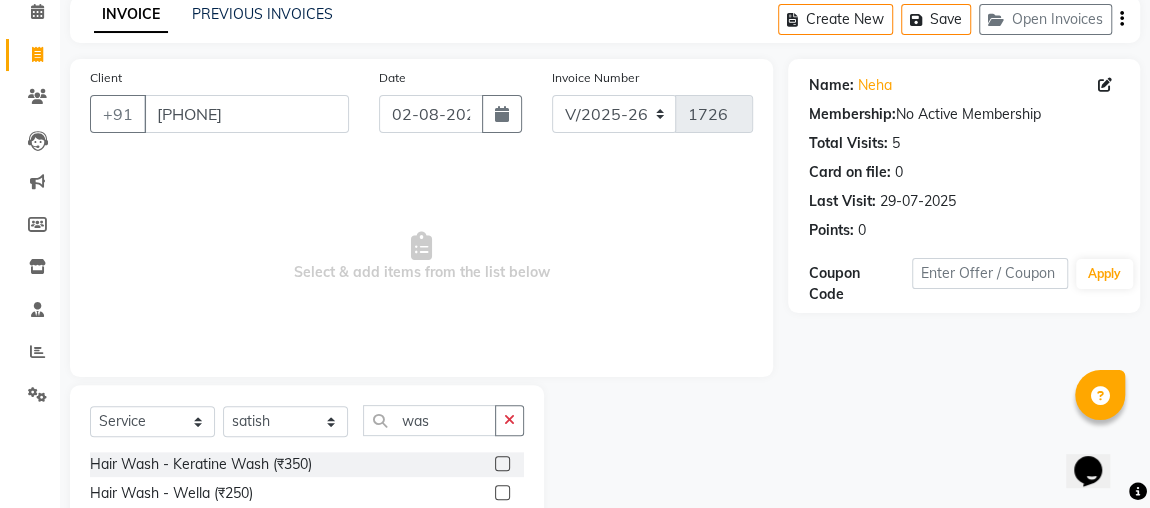 click 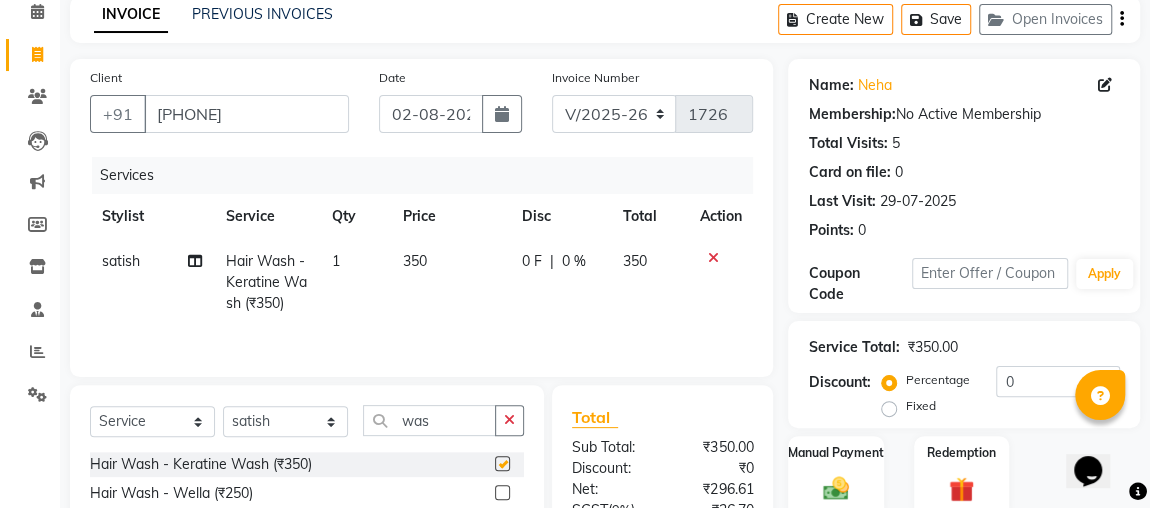 checkbox on "false" 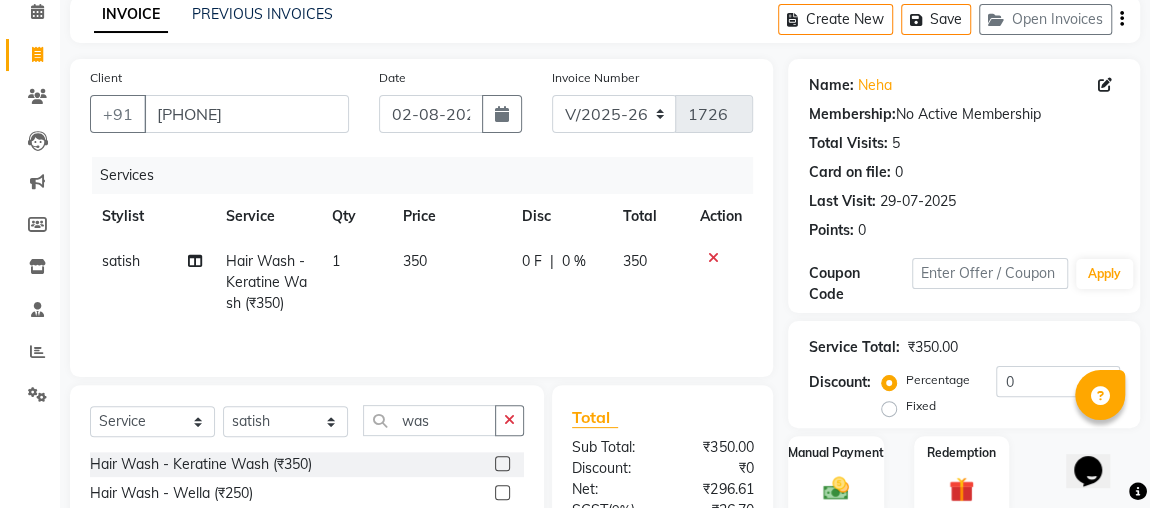 click on "Fixed" 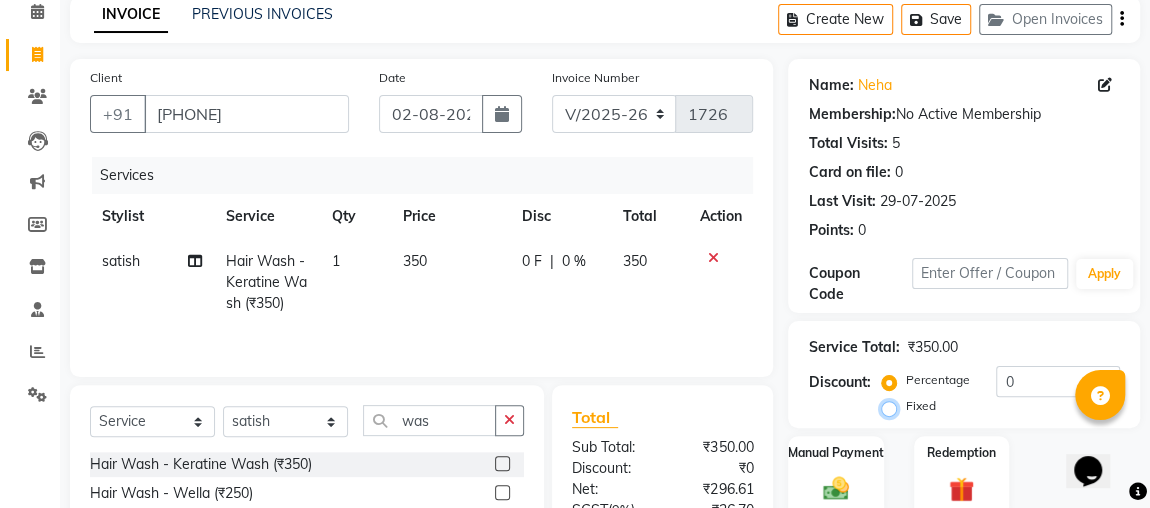 click on "Fixed" at bounding box center [893, 406] 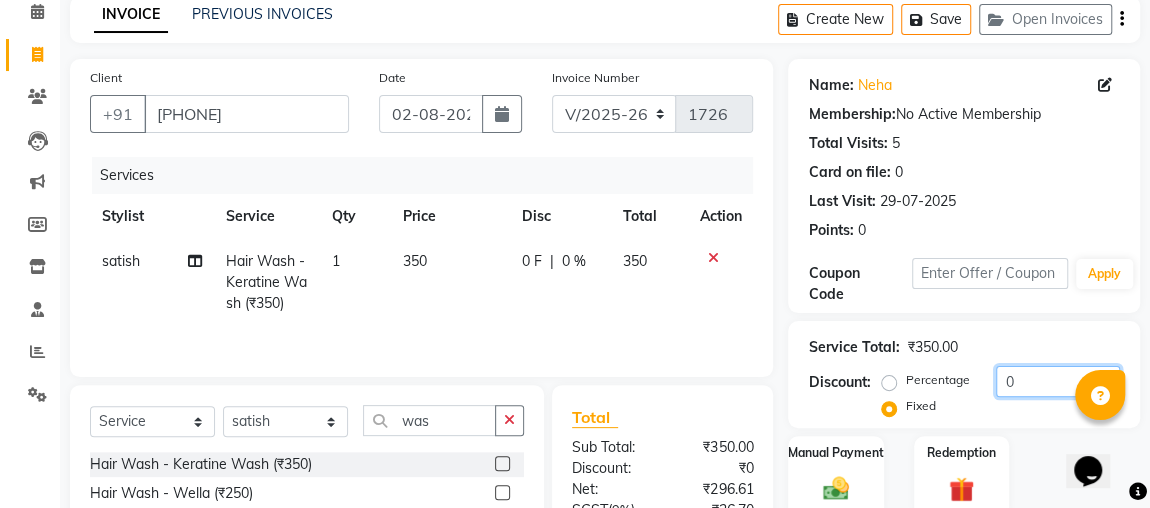 click on "0" 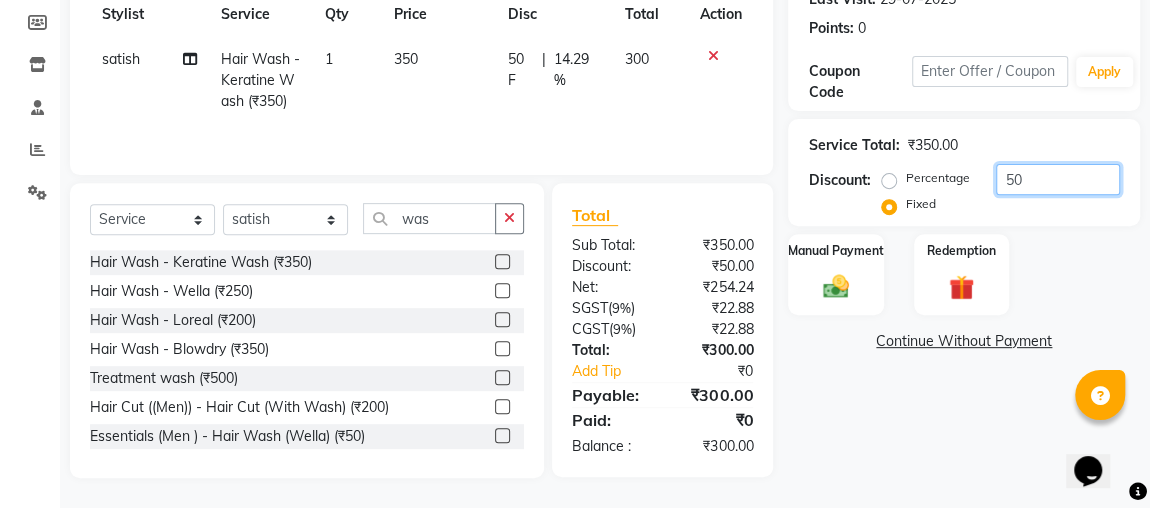 scroll, scrollTop: 310, scrollLeft: 0, axis: vertical 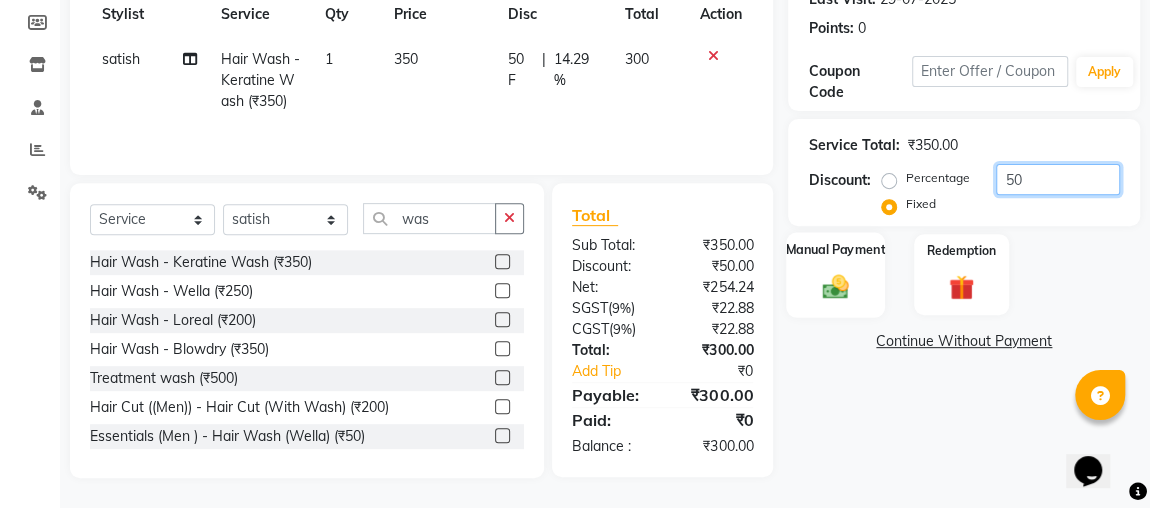 type on "50" 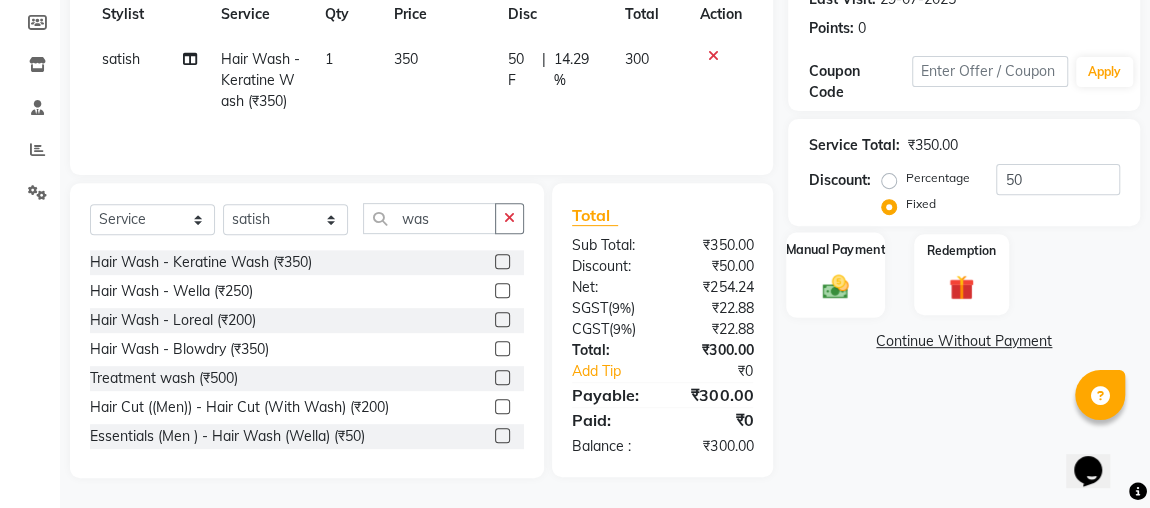 click on "Manual Payment" 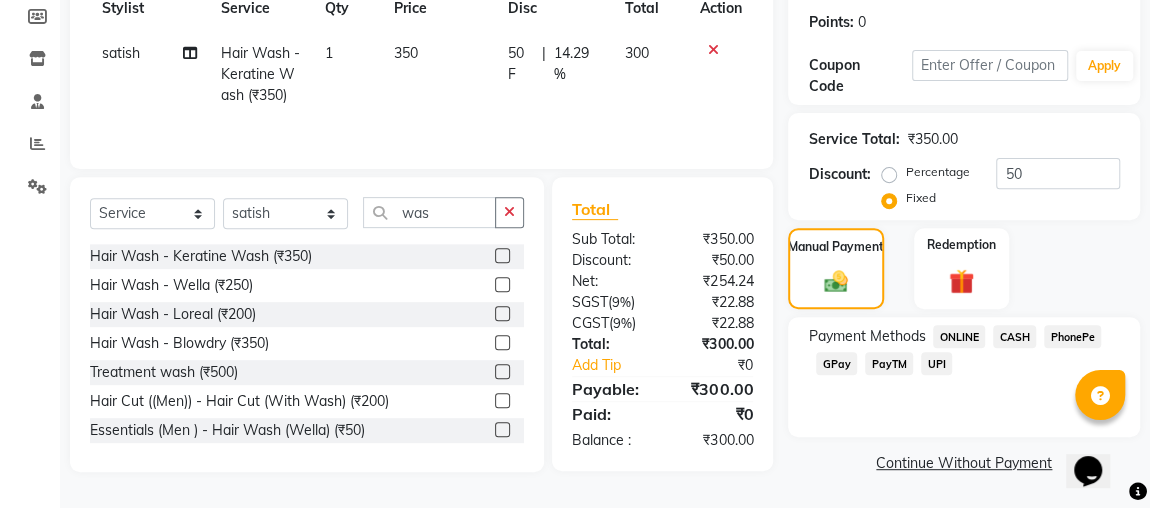 click on "ONLINE" 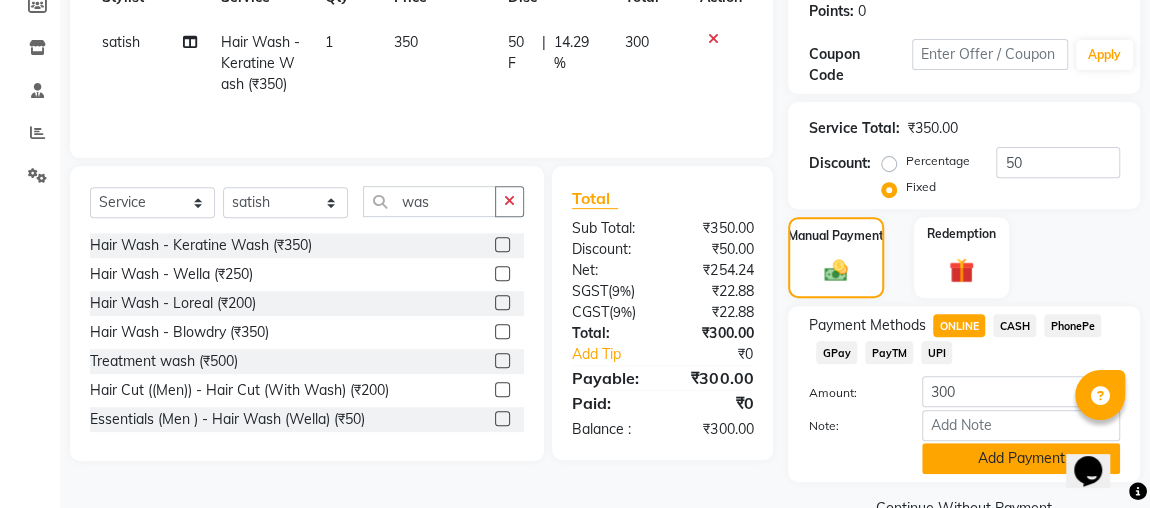 click on "Add Payment" 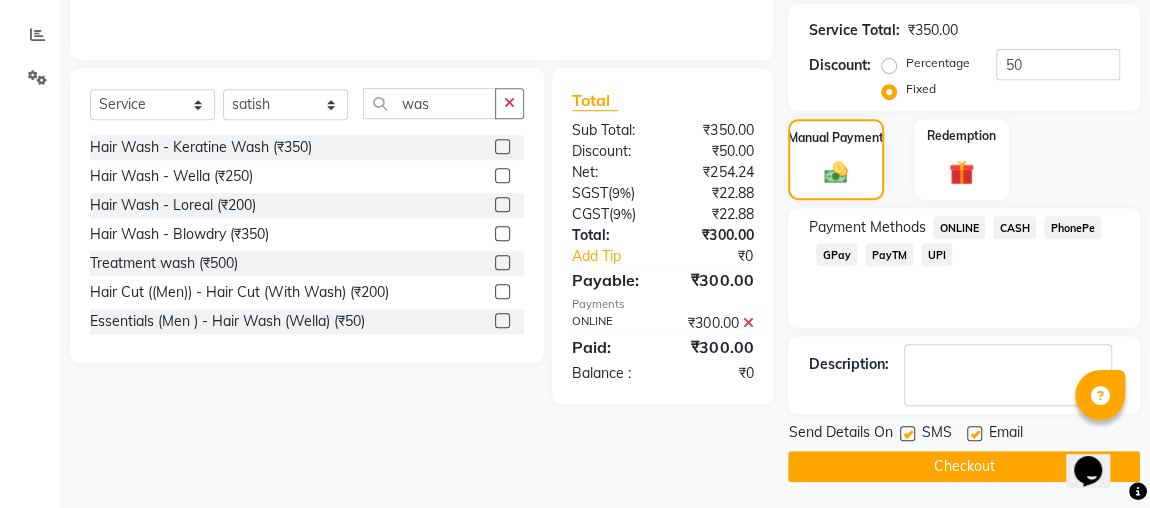 scroll, scrollTop: 409, scrollLeft: 0, axis: vertical 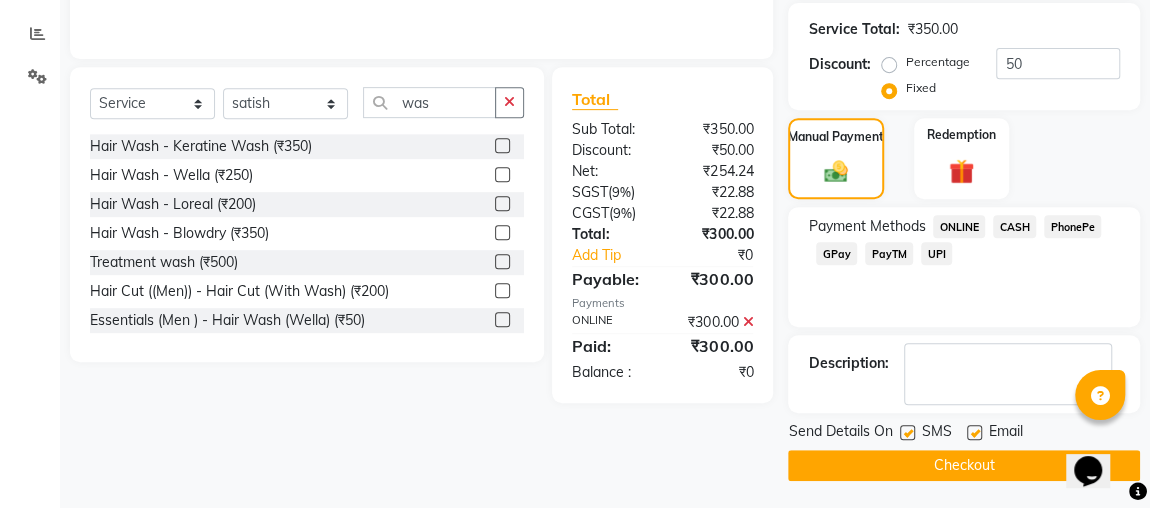 click on "Checkout" 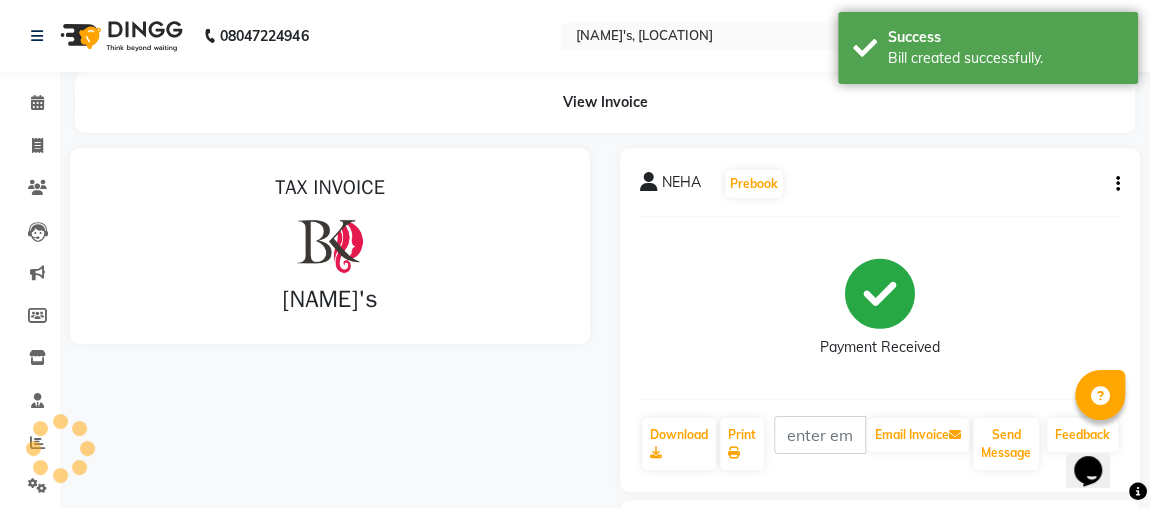 scroll, scrollTop: 0, scrollLeft: 0, axis: both 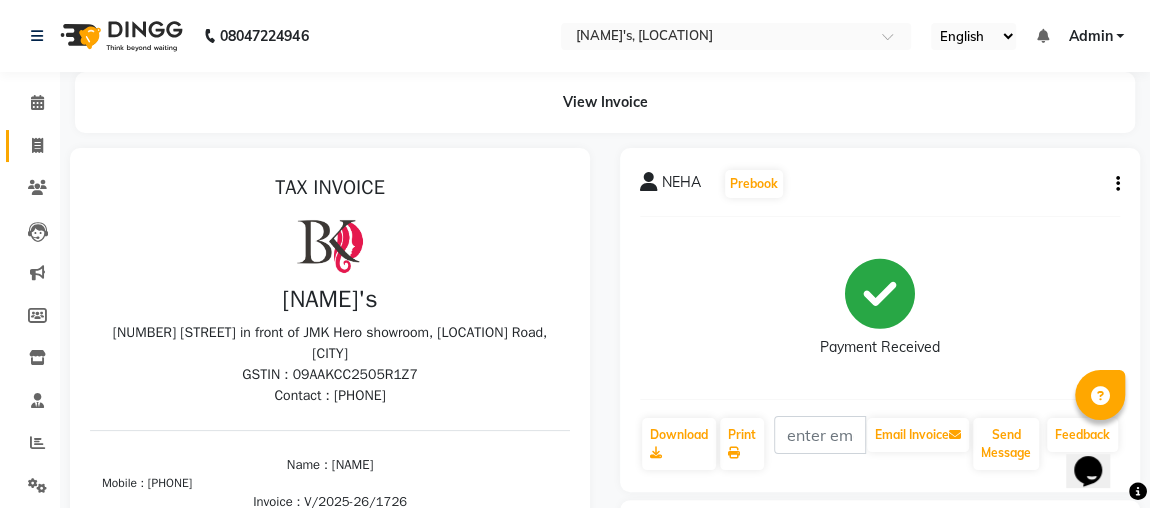 click on "Invoice" 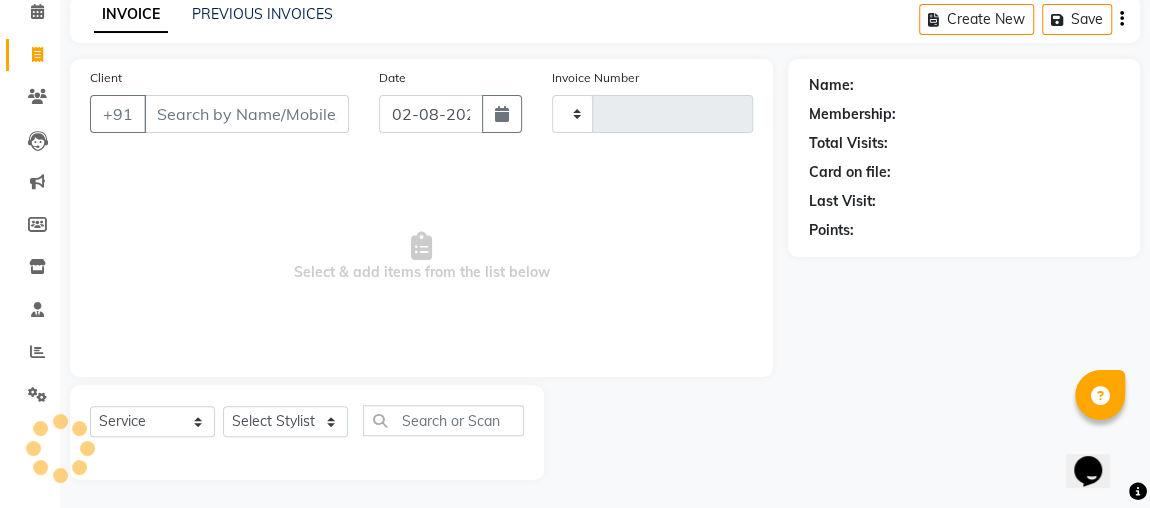 type on "1727" 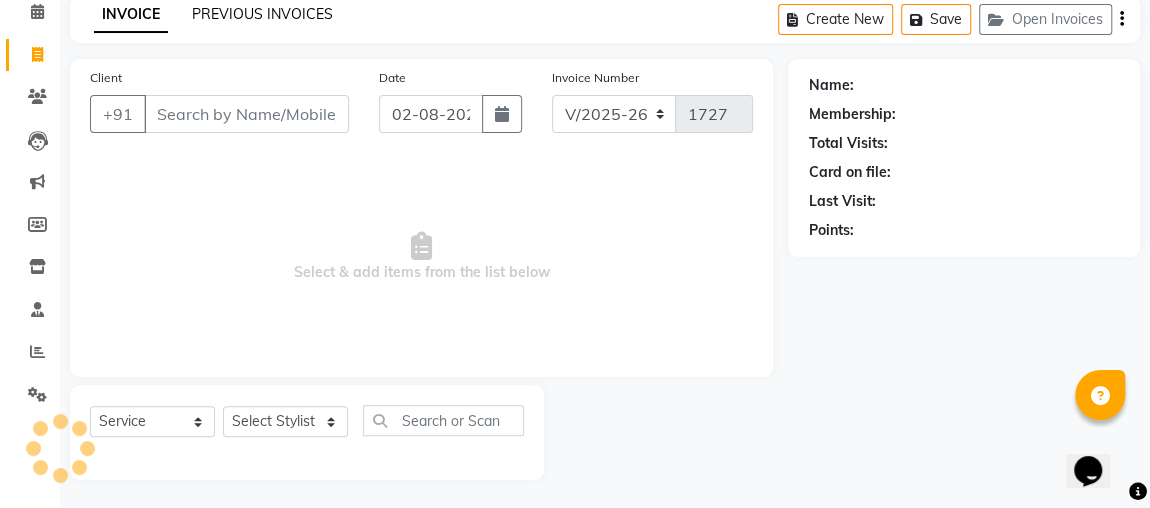 click on "PREVIOUS INVOICES" 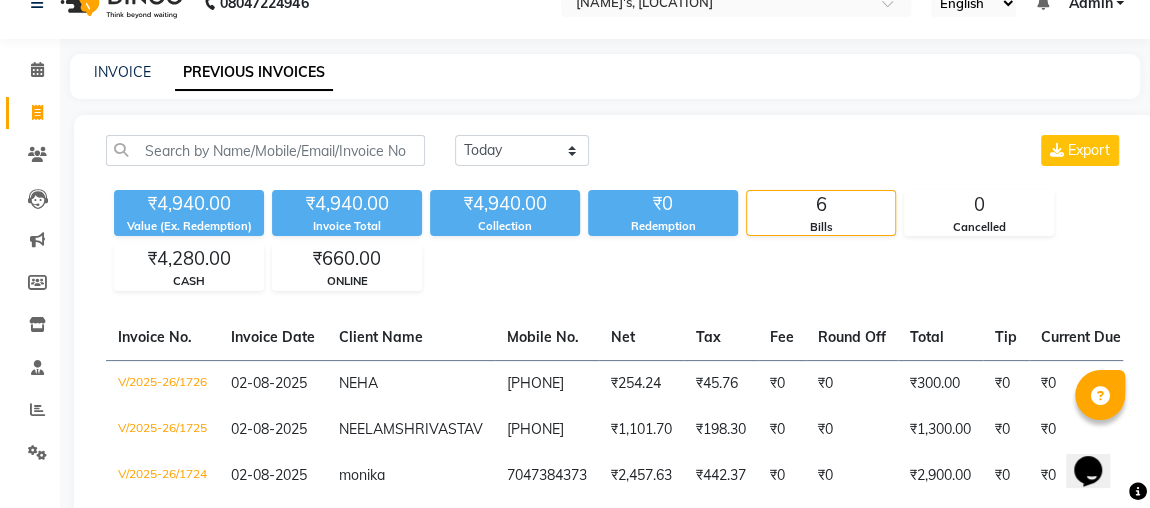 scroll, scrollTop: 91, scrollLeft: 0, axis: vertical 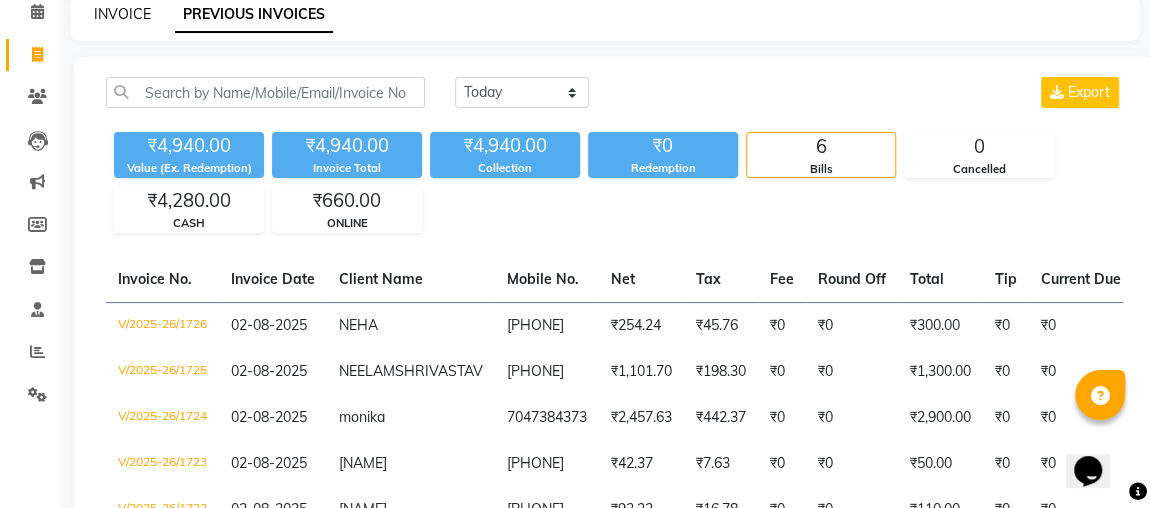click on "INVOICE" 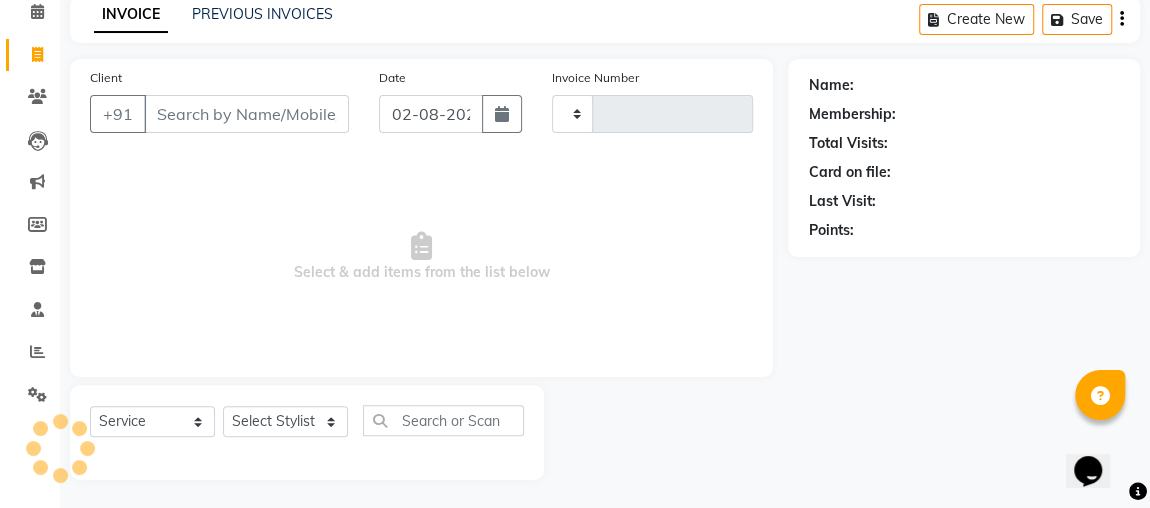 type on "1727" 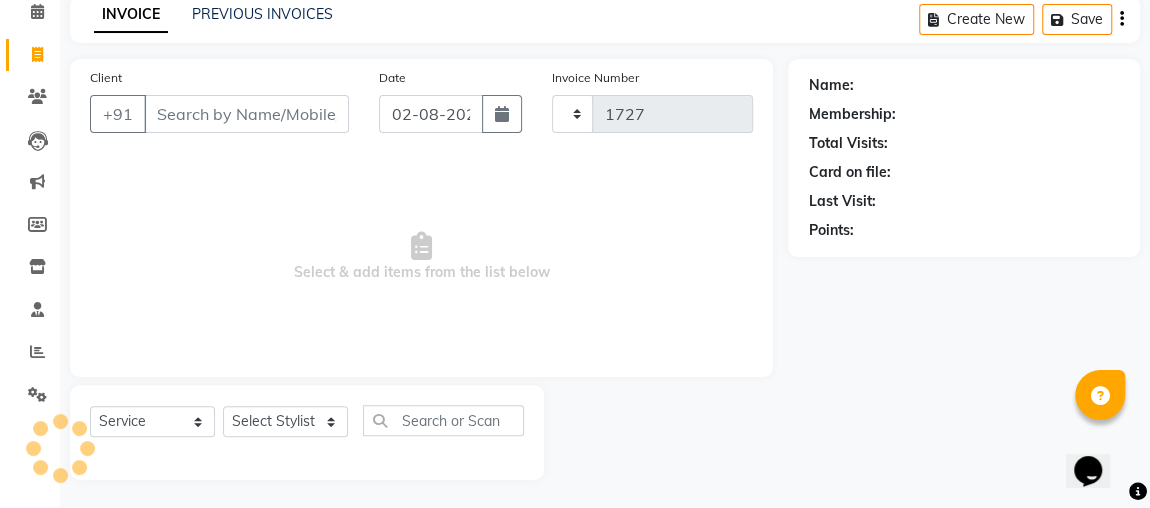 select on "4362" 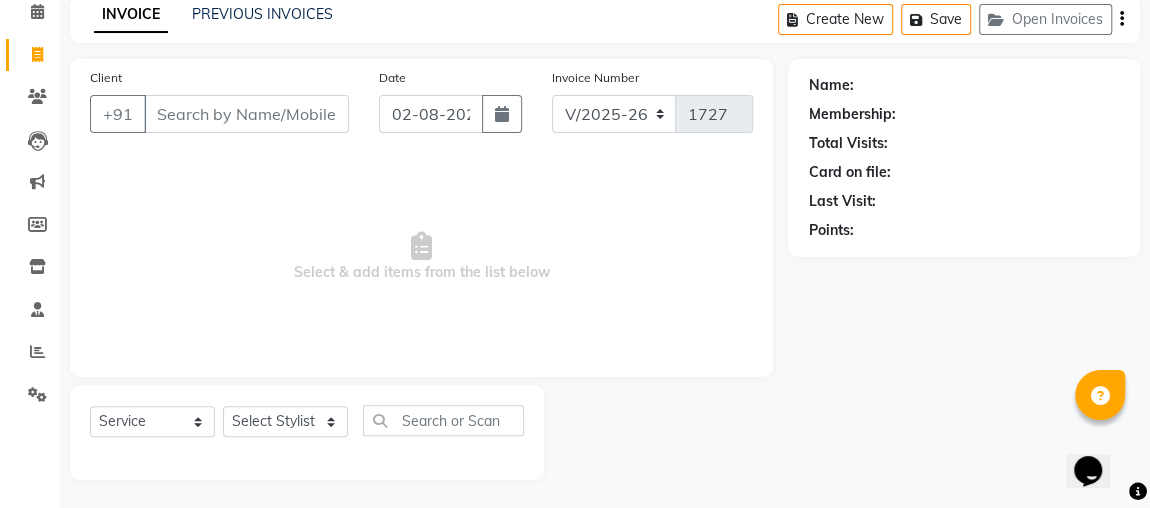 click 